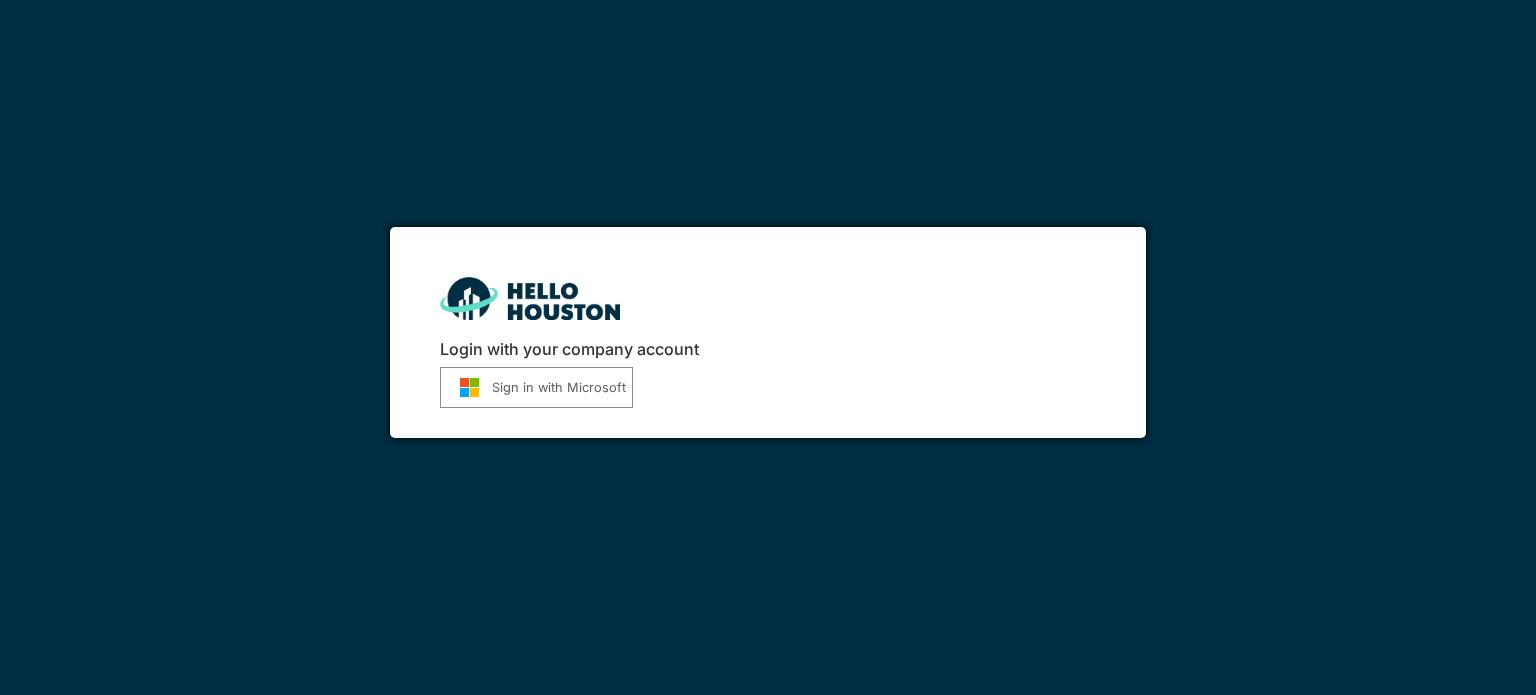 scroll, scrollTop: 0, scrollLeft: 0, axis: both 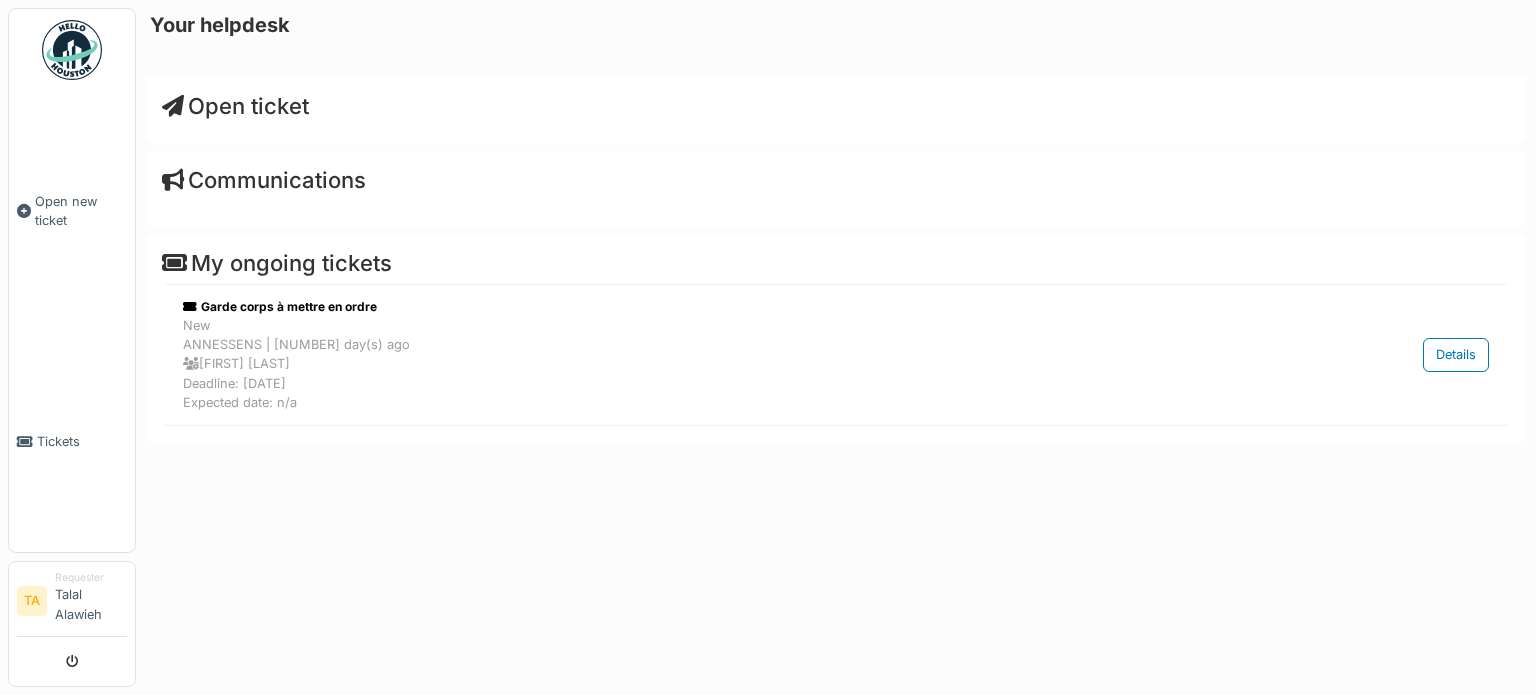 click on "Open ticket" at bounding box center (836, 110) 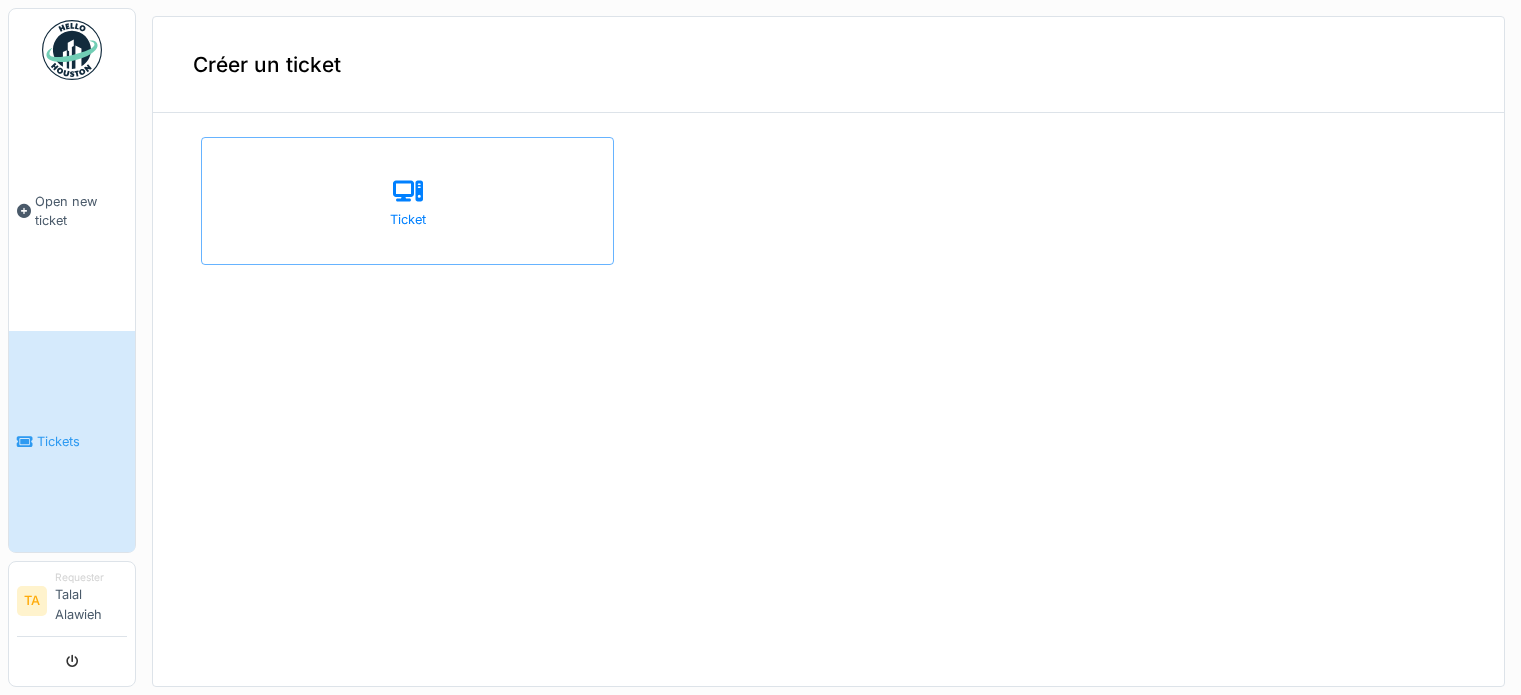 scroll, scrollTop: 0, scrollLeft: 0, axis: both 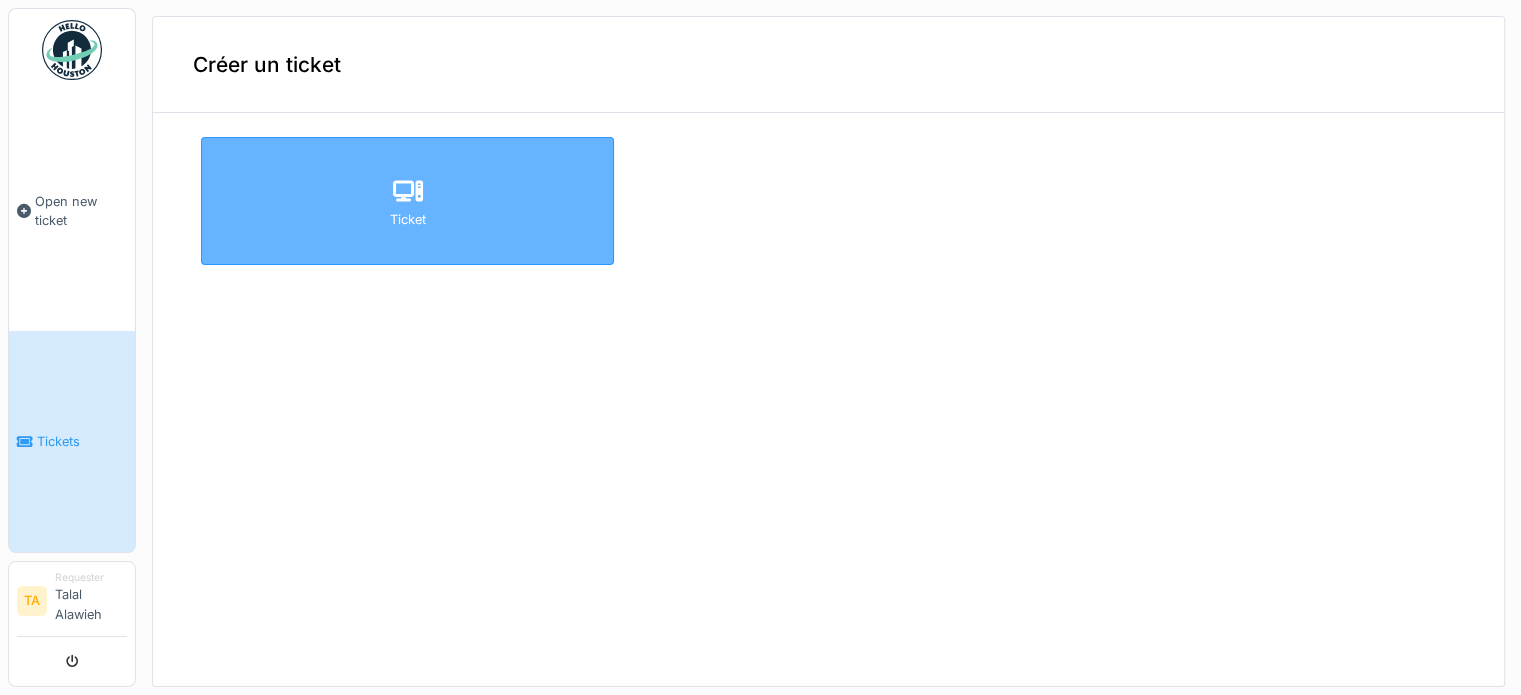 click 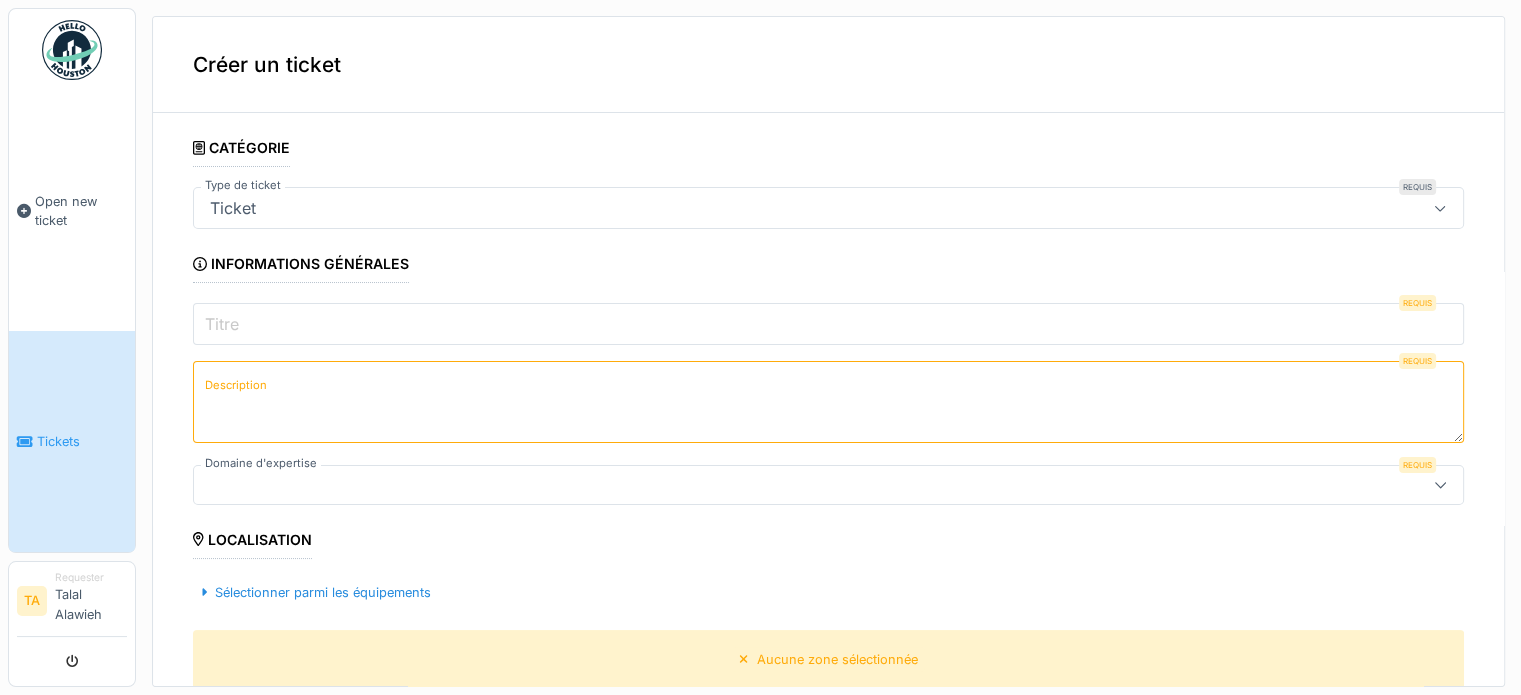 click on "Titre" at bounding box center (828, 324) 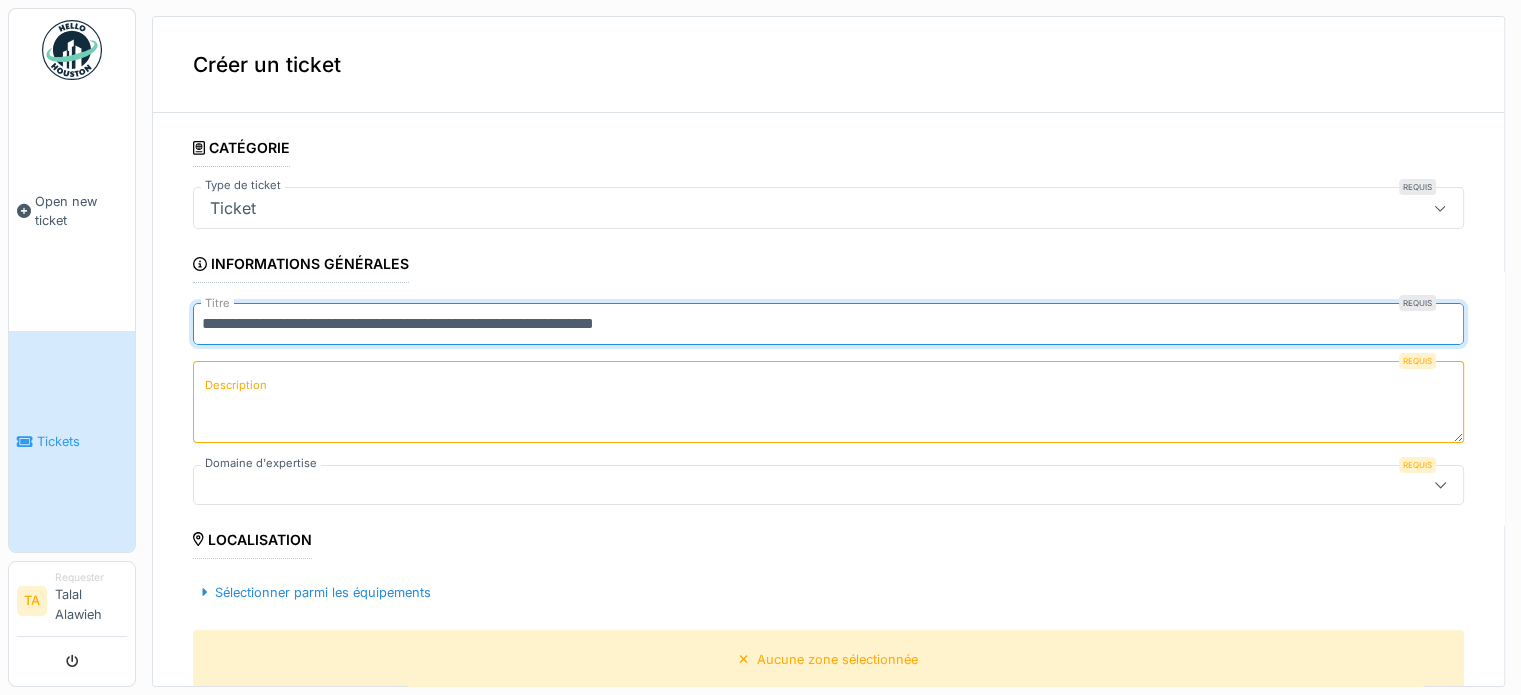 type on "**********" 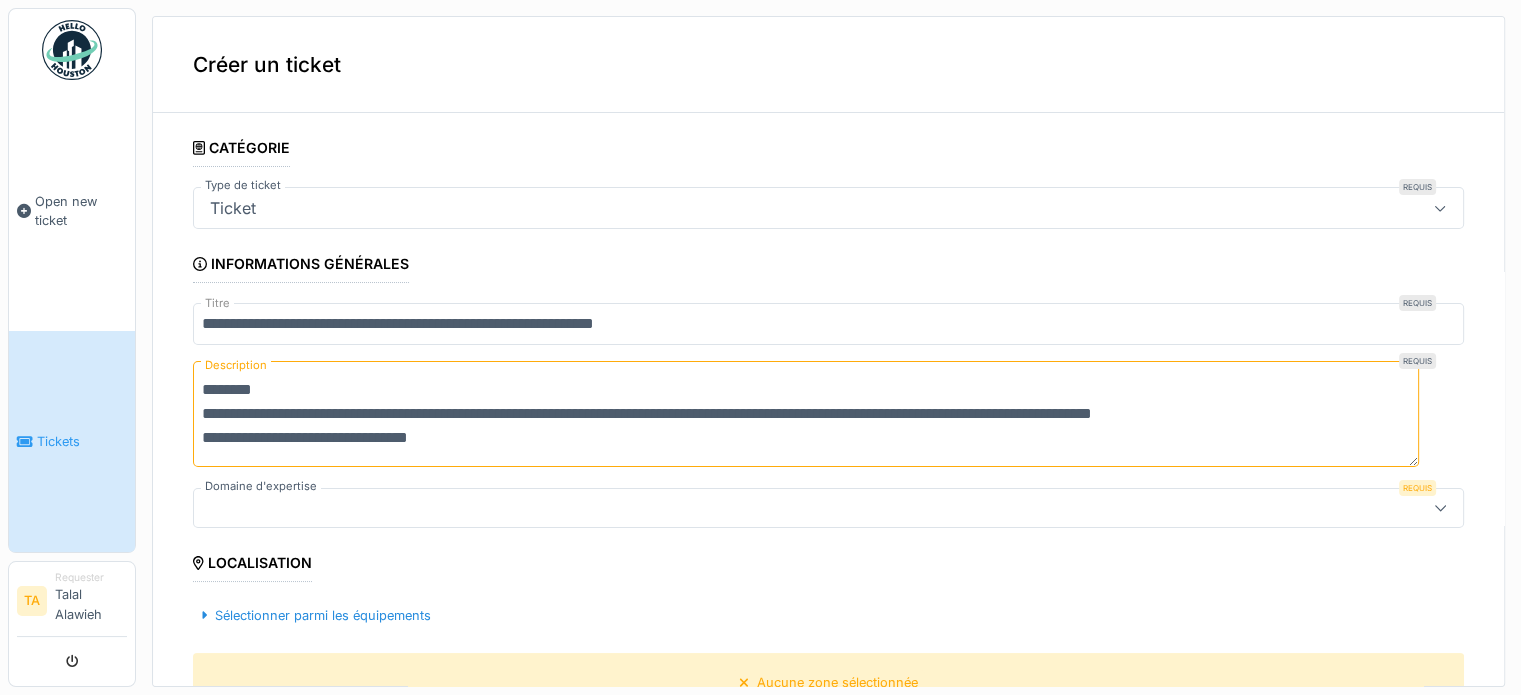 scroll, scrollTop: 0, scrollLeft: 0, axis: both 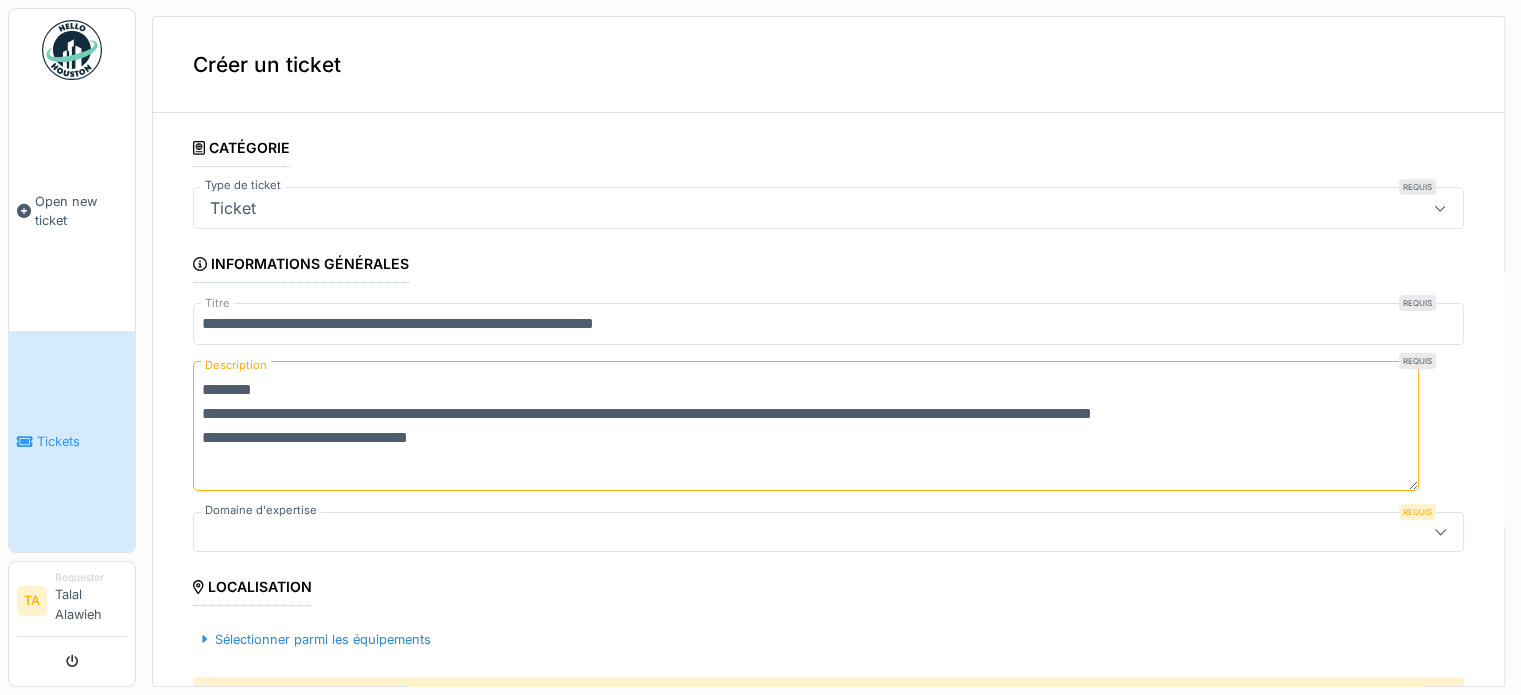 paste on "**********" 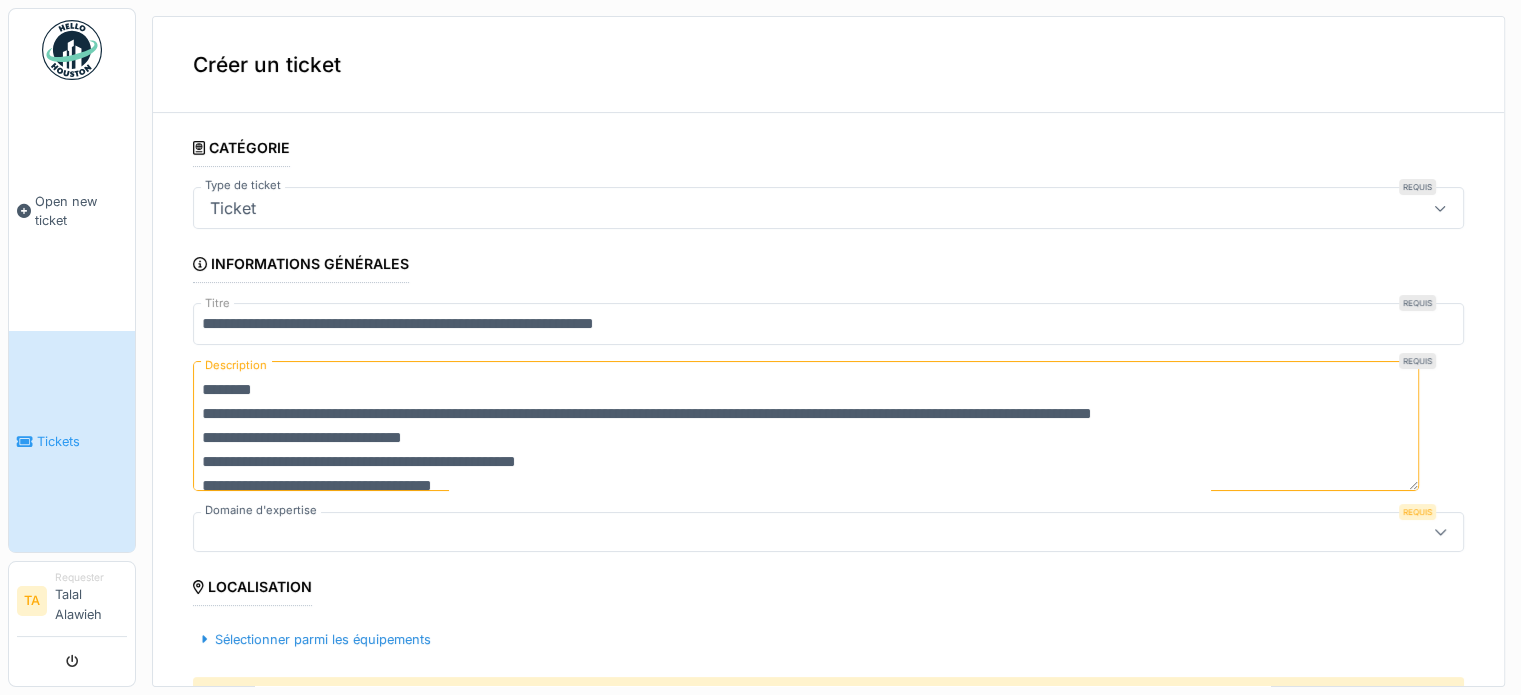 scroll, scrollTop: 48, scrollLeft: 0, axis: vertical 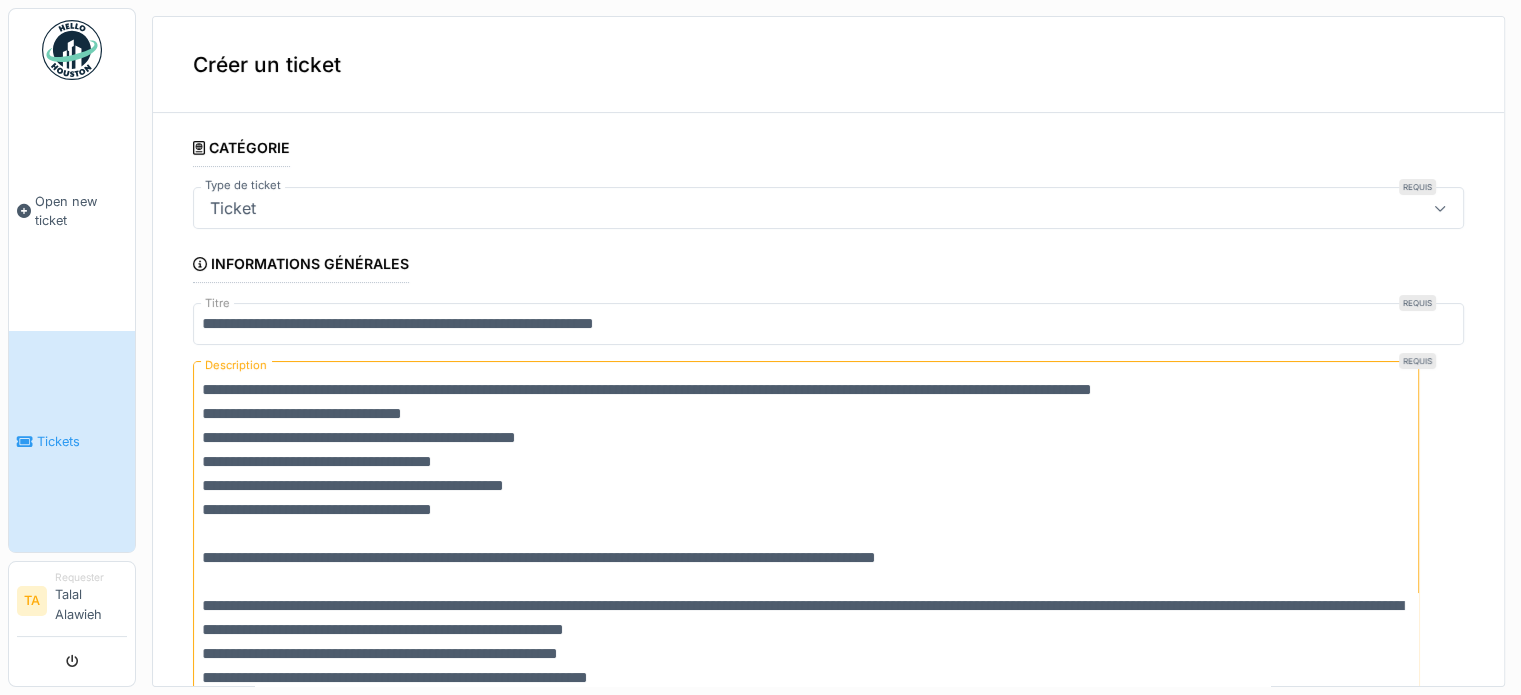 drag, startPoint x: 570, startPoint y: 478, endPoint x: 228, endPoint y: 474, distance: 342.02338 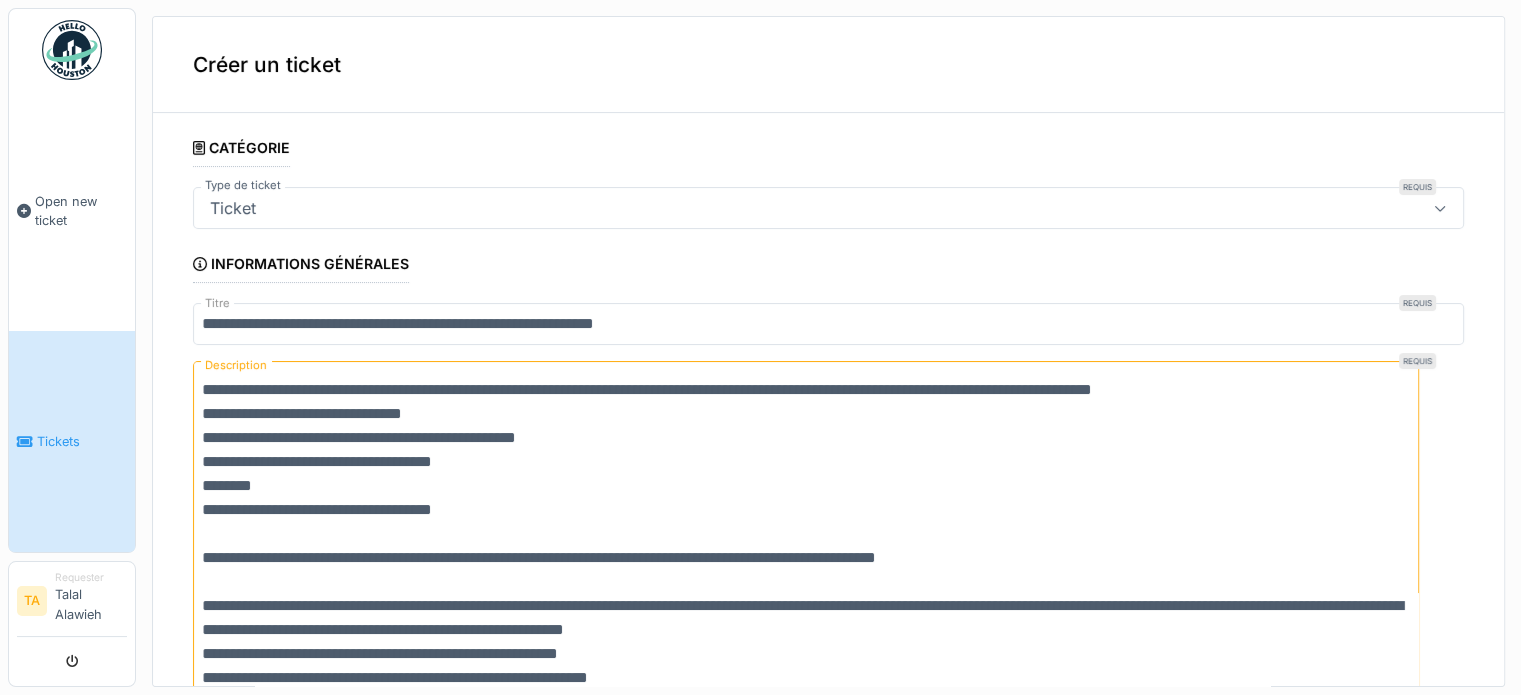 drag, startPoint x: 582, startPoint y: 459, endPoint x: 244, endPoint y: 468, distance: 338.1198 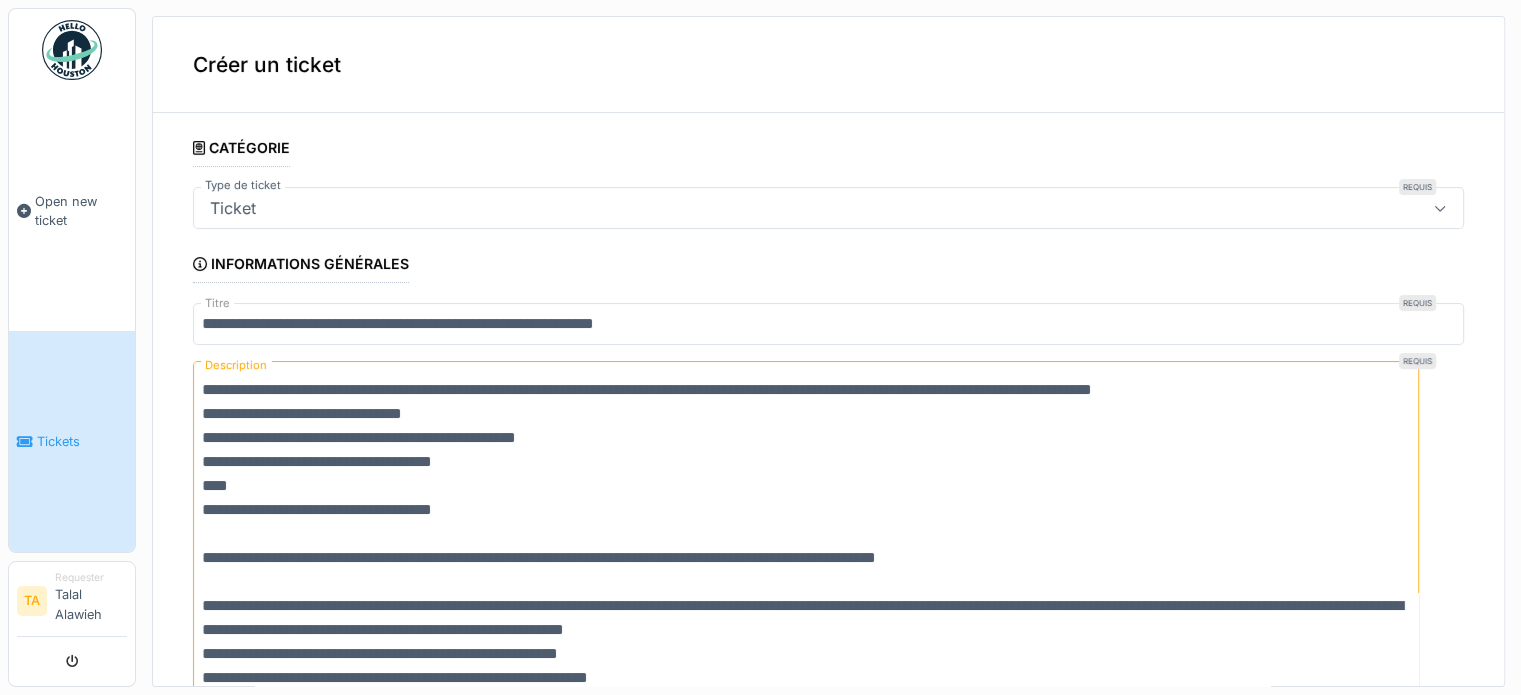 click on "Description" at bounding box center [806, 606] 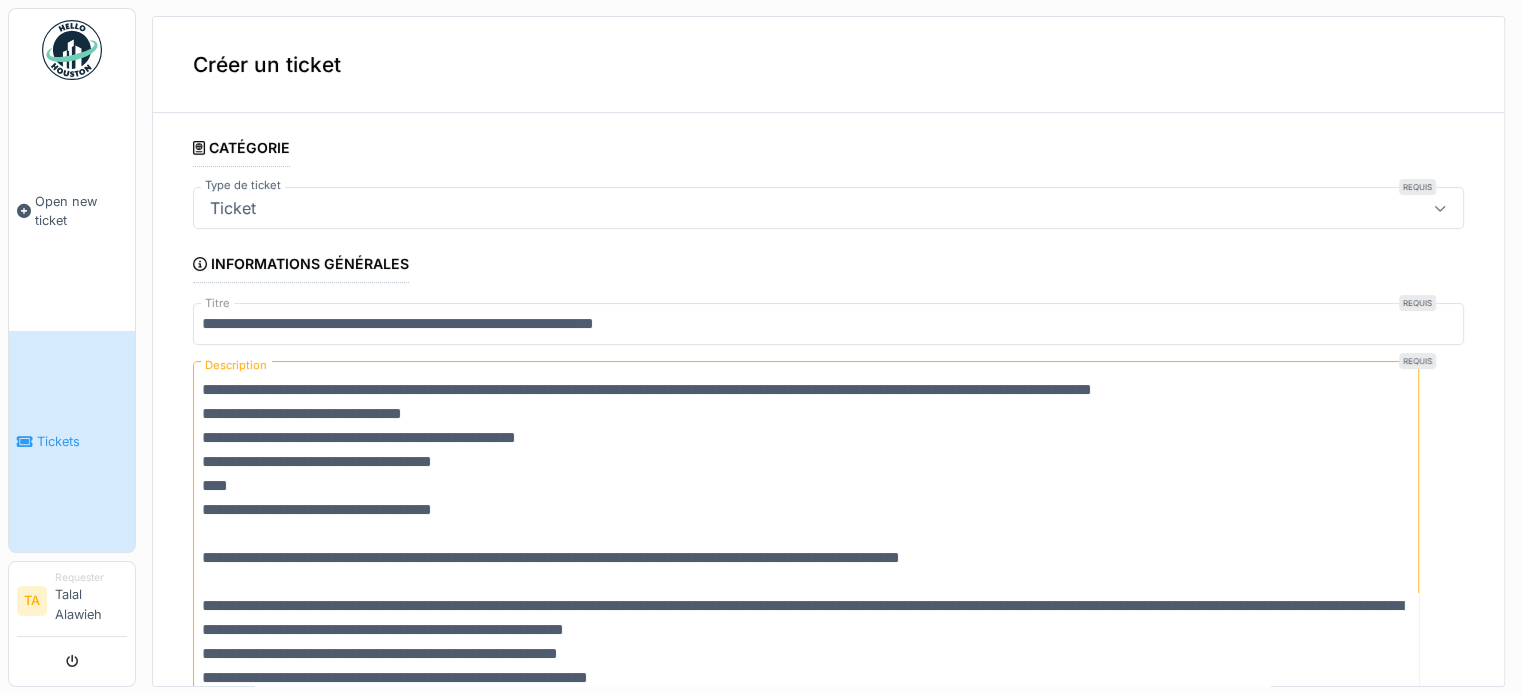 click on "Description" at bounding box center [806, 606] 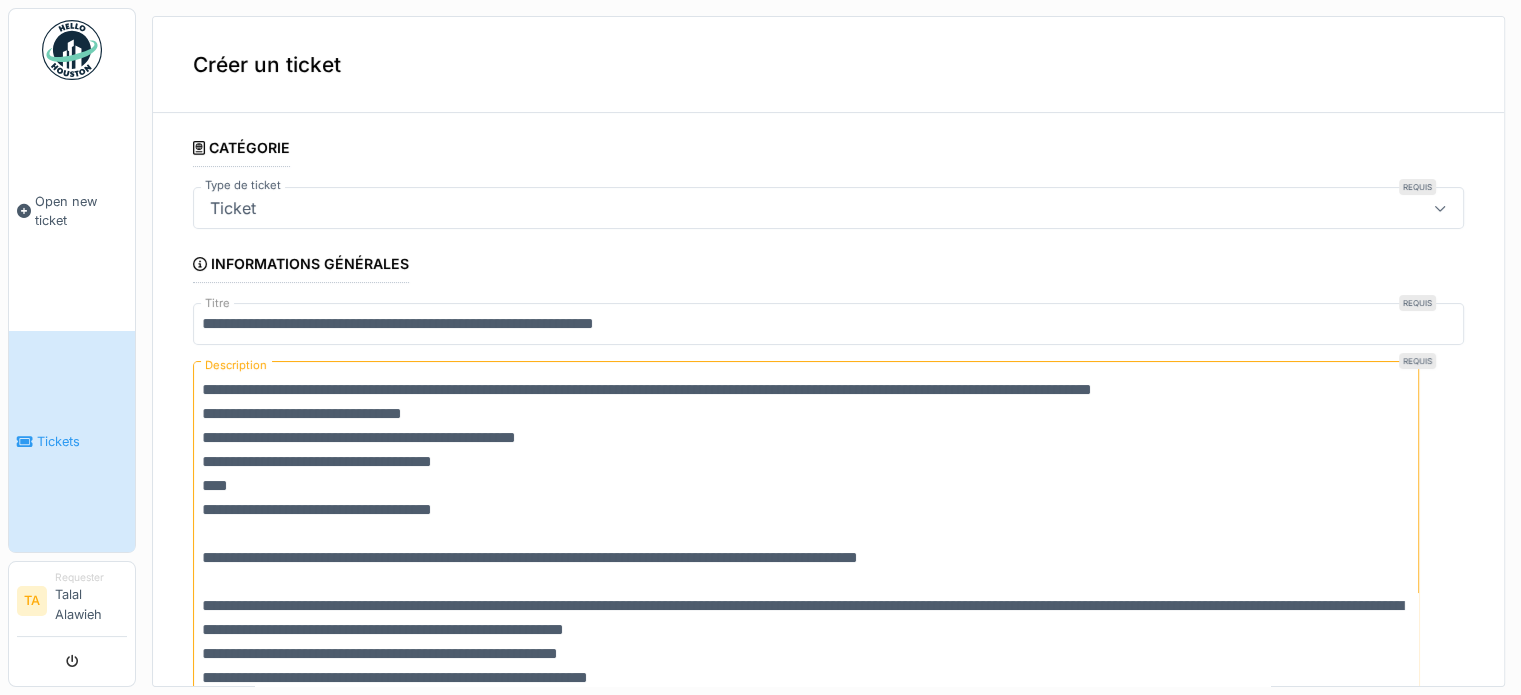 drag, startPoint x: 704, startPoint y: 530, endPoint x: 772, endPoint y: 531, distance: 68.007355 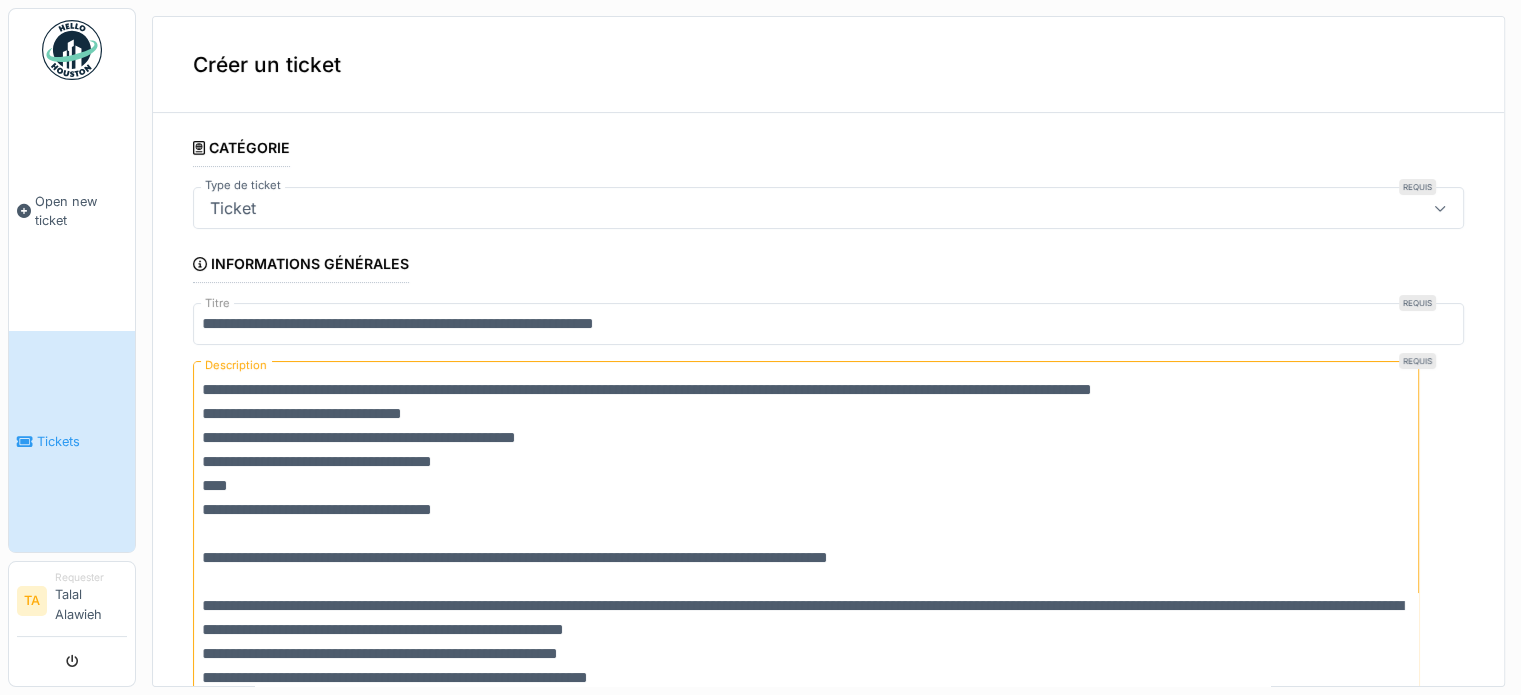 drag, startPoint x: 870, startPoint y: 534, endPoint x: 804, endPoint y: 531, distance: 66.068146 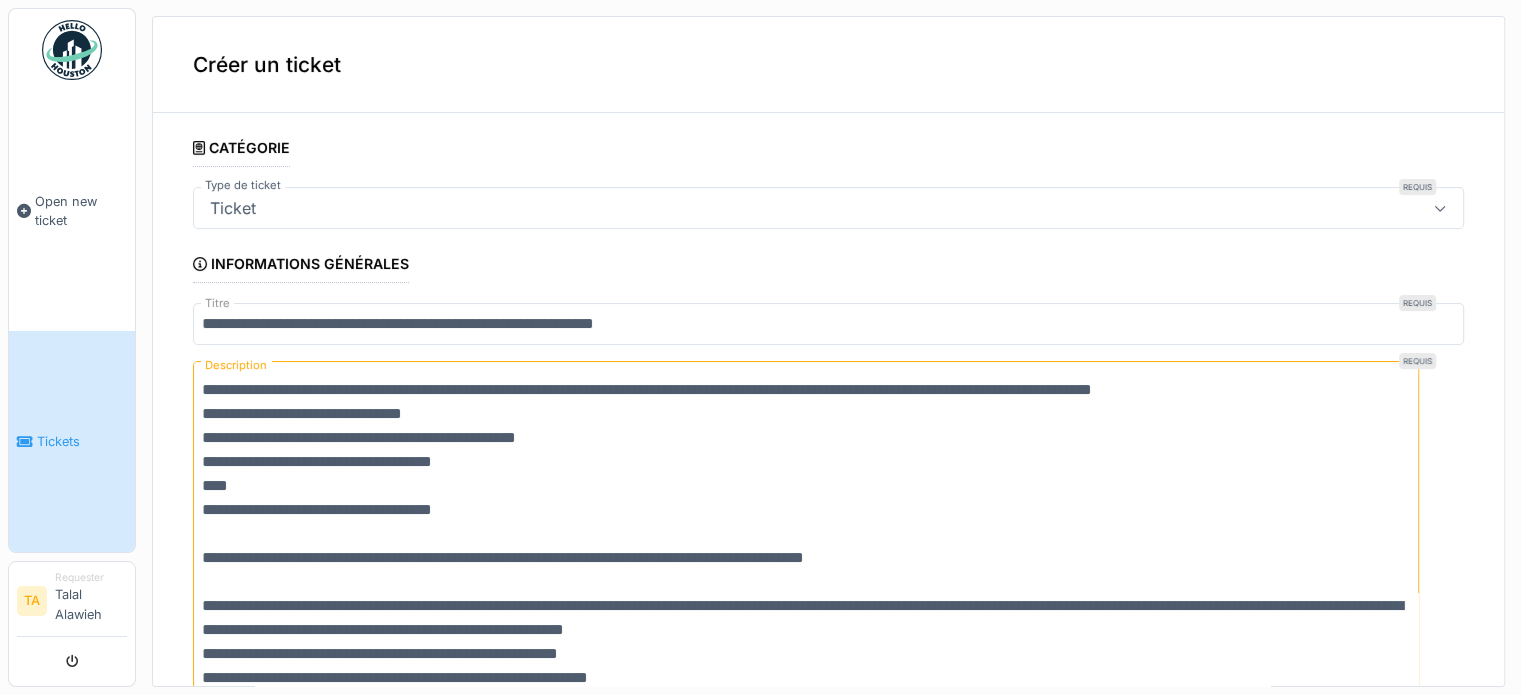 click on "Description" at bounding box center (806, 606) 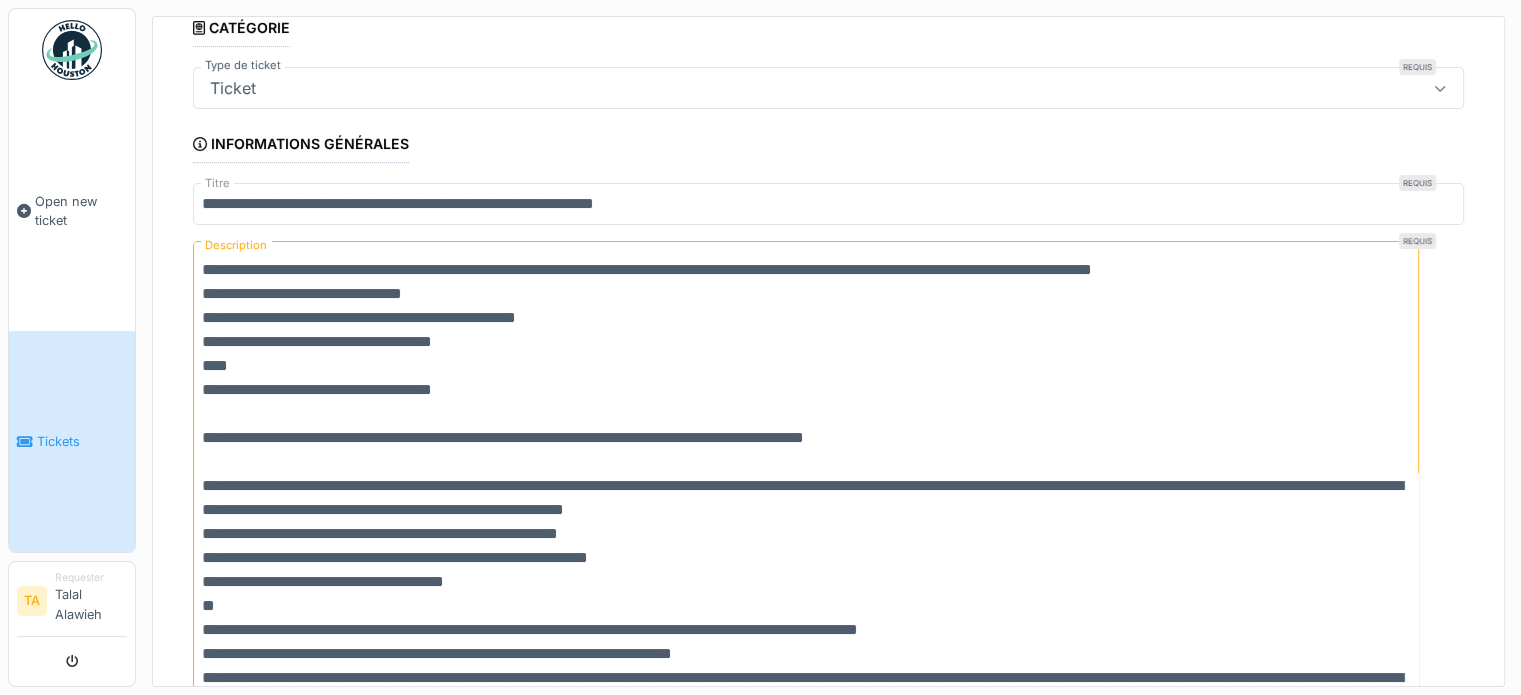 scroll, scrollTop: 144, scrollLeft: 0, axis: vertical 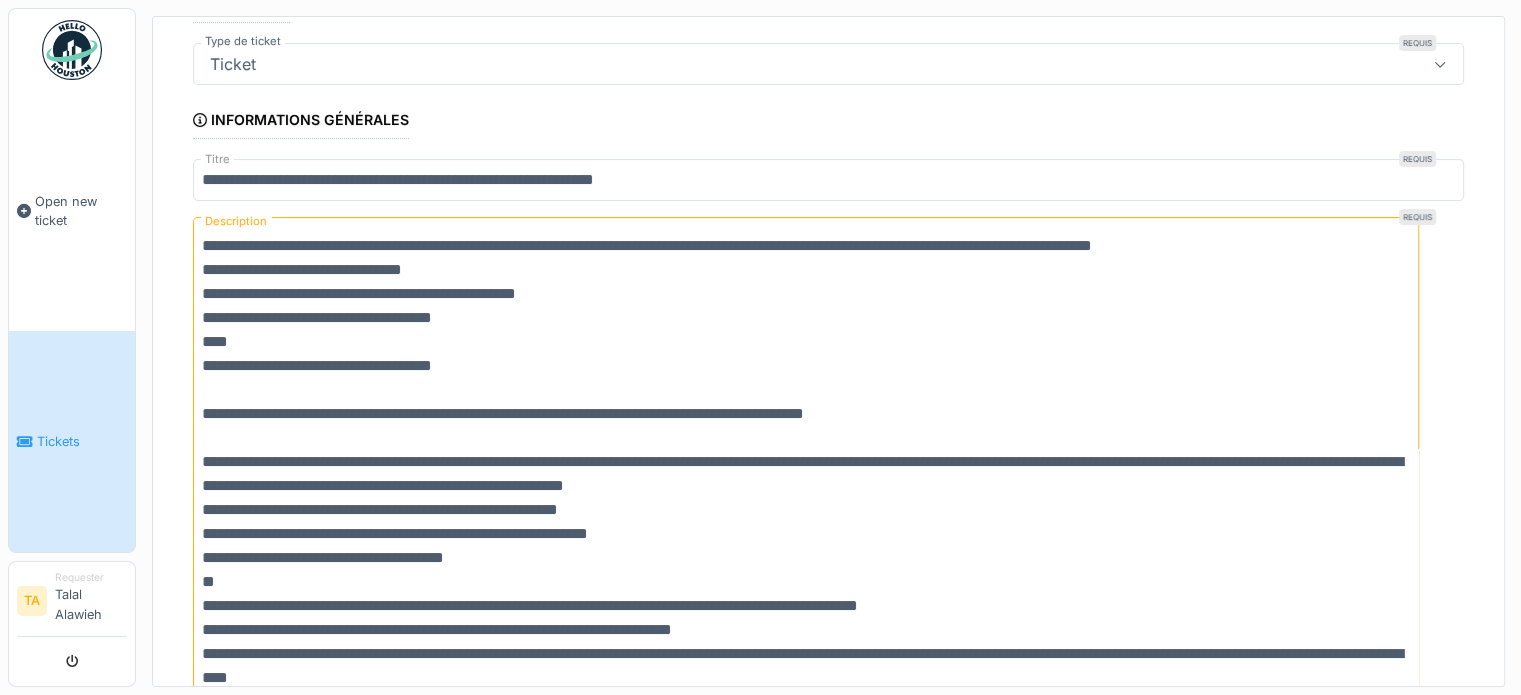 drag, startPoint x: 798, startPoint y: 459, endPoint x: 594, endPoint y: 465, distance: 204.08821 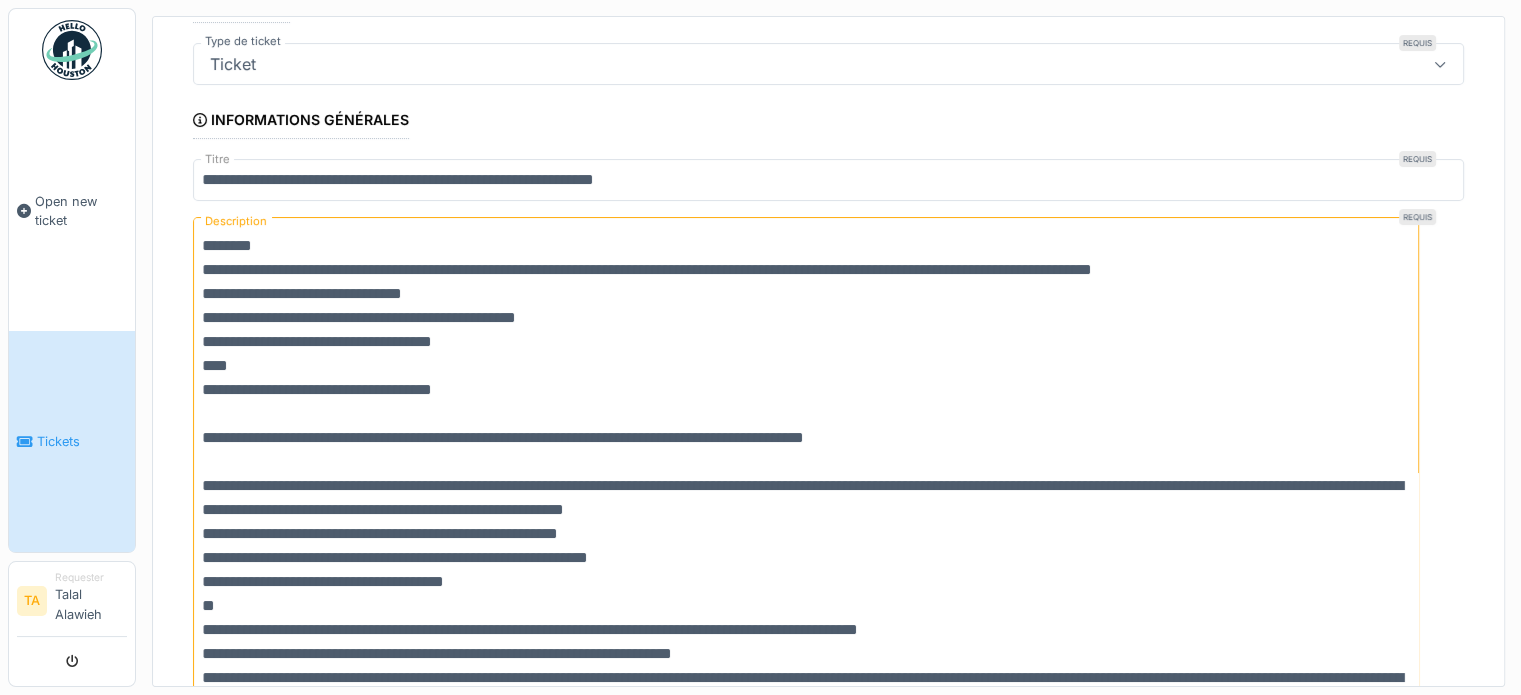 click on "Description" at bounding box center [806, 462] 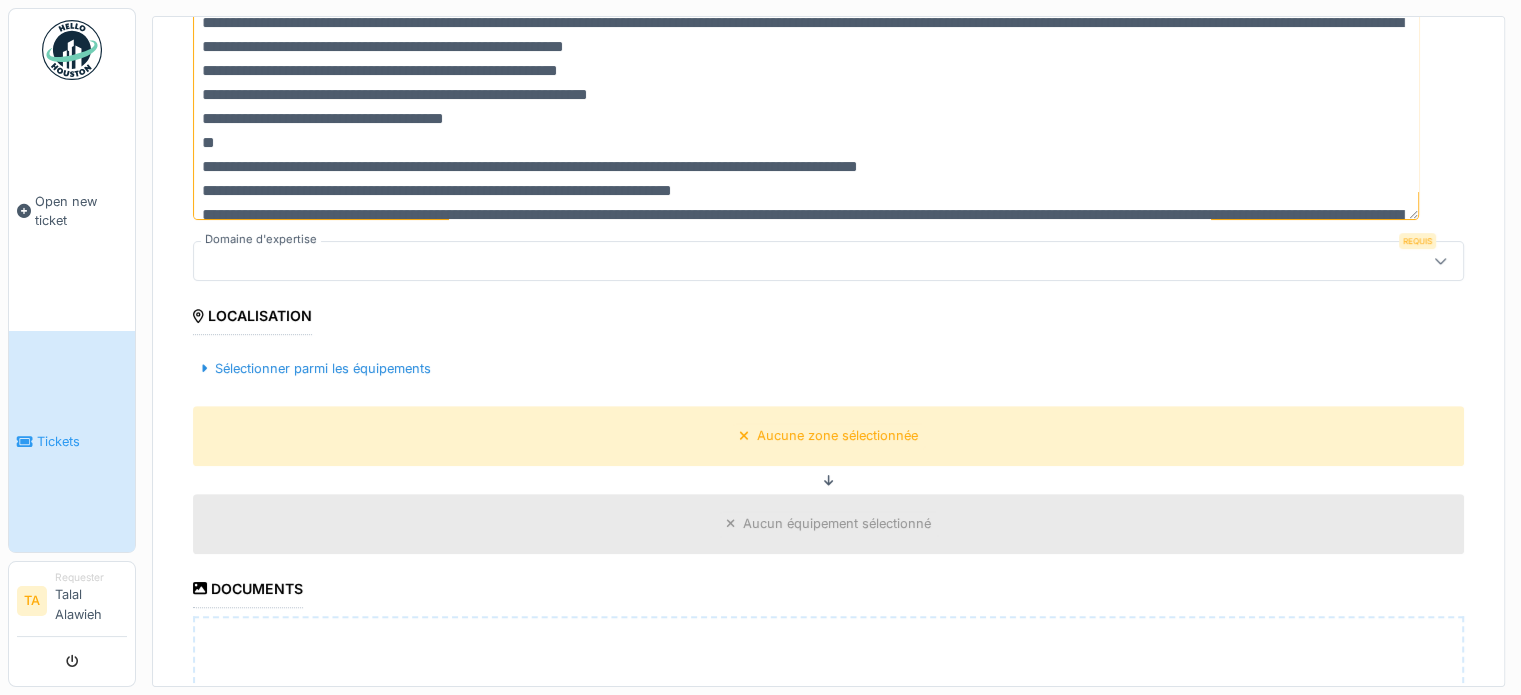 scroll, scrollTop: 683, scrollLeft: 0, axis: vertical 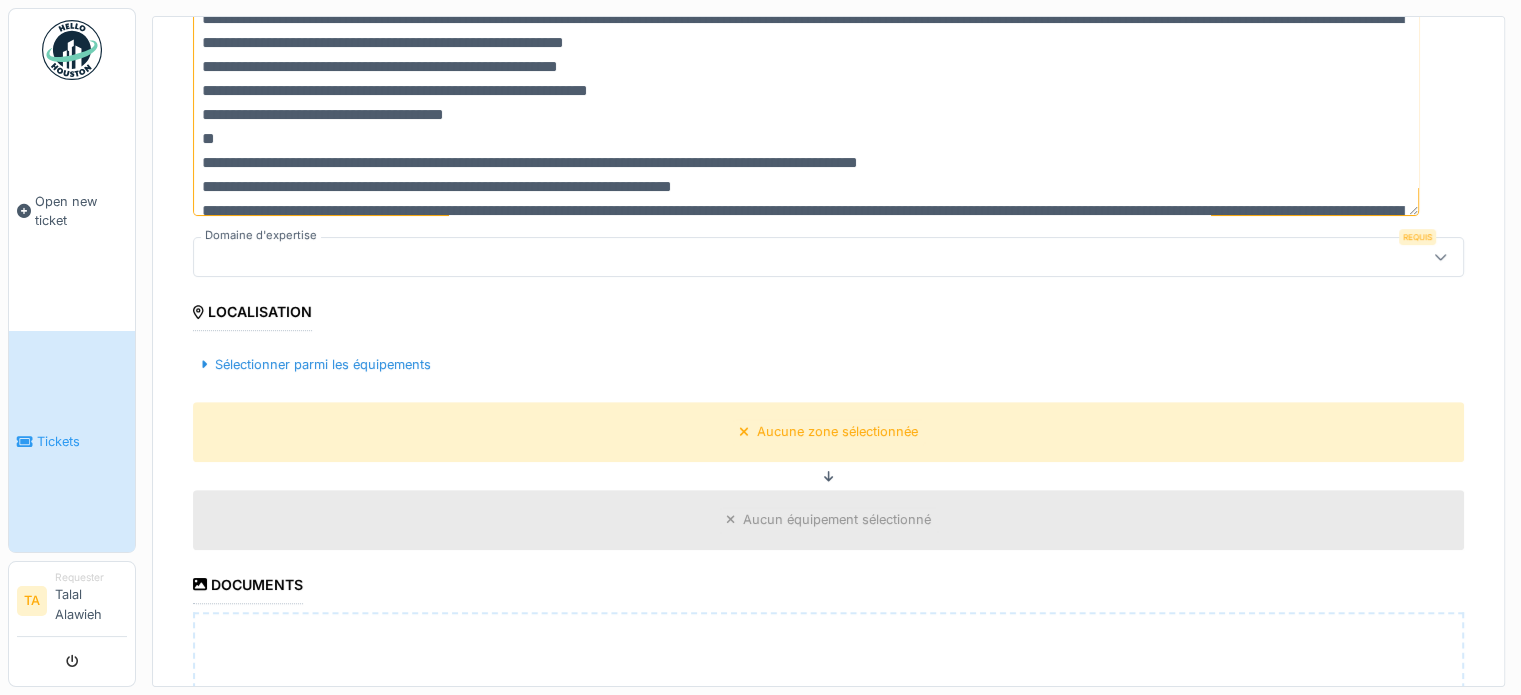type on "**********" 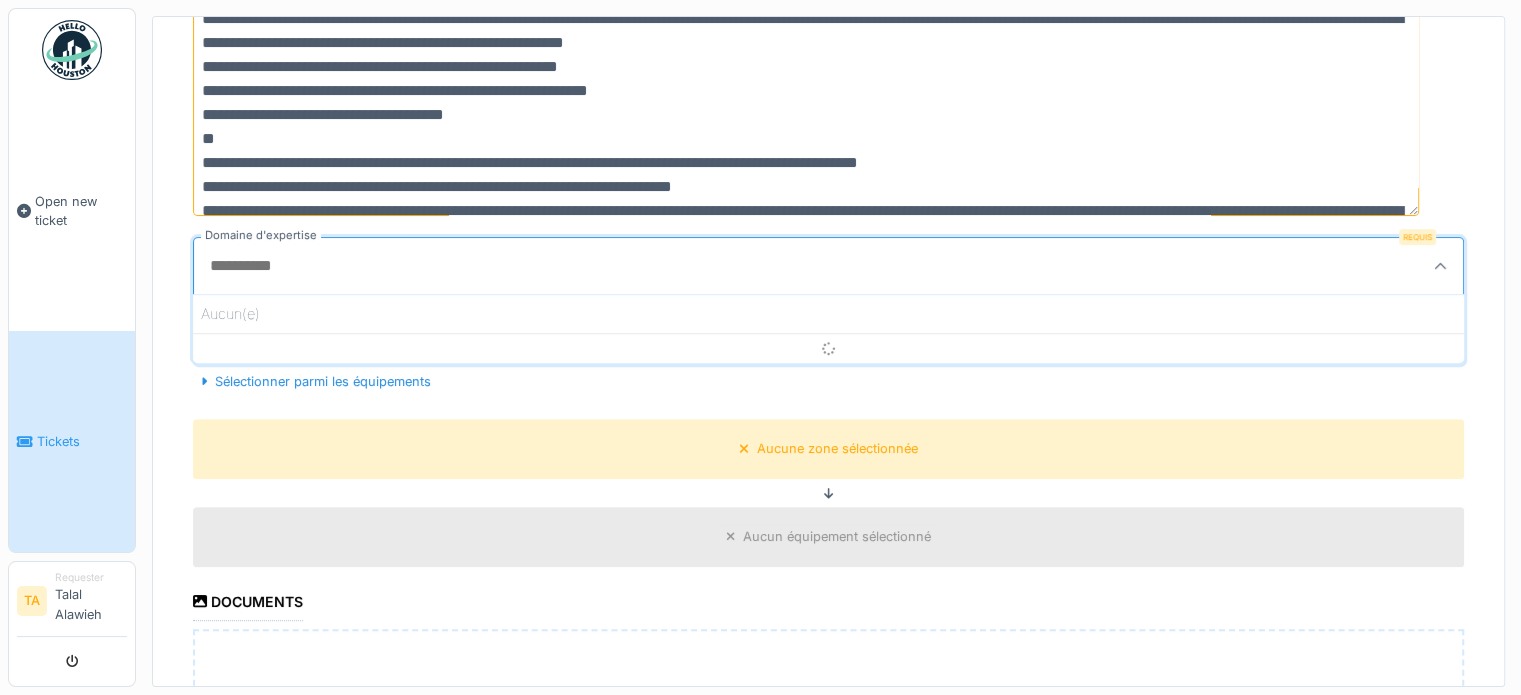 scroll, scrollTop: 4, scrollLeft: 0, axis: vertical 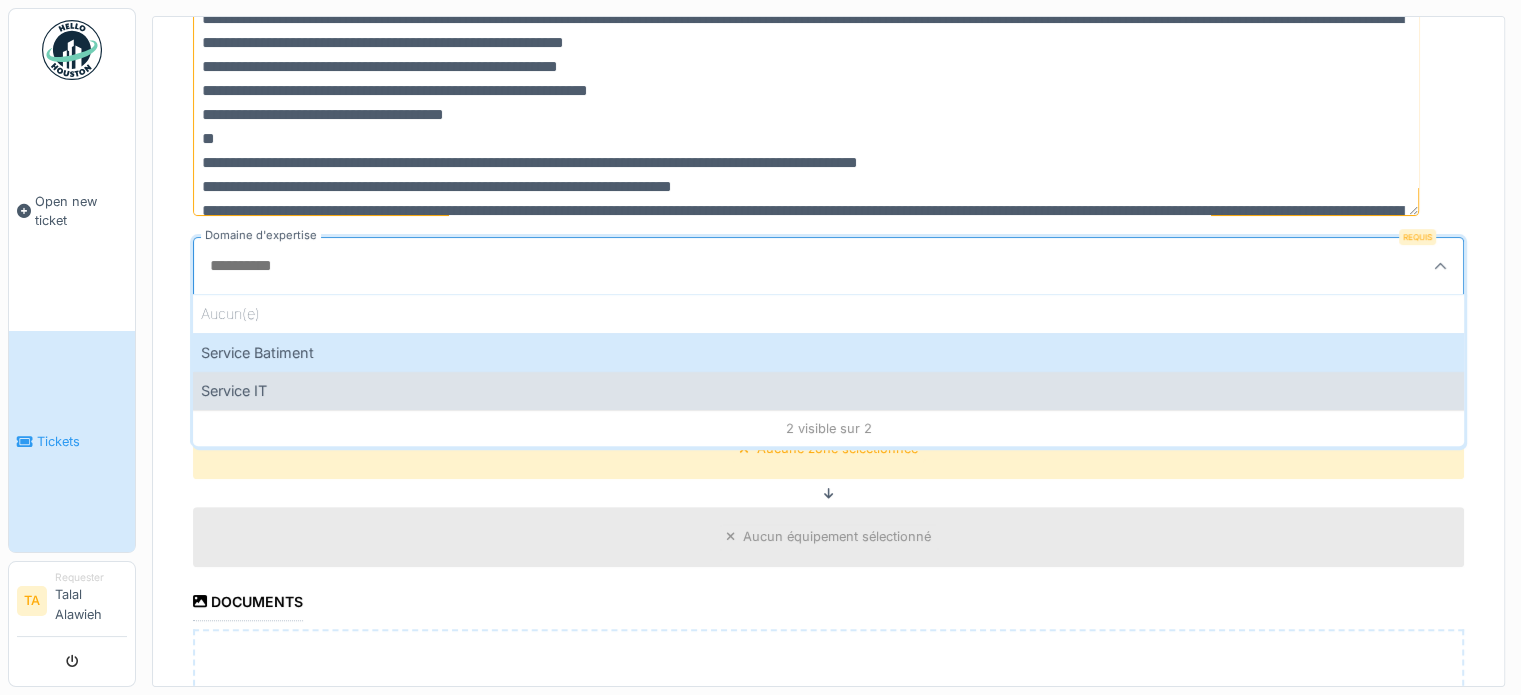 click on "Service IT" at bounding box center (828, 390) 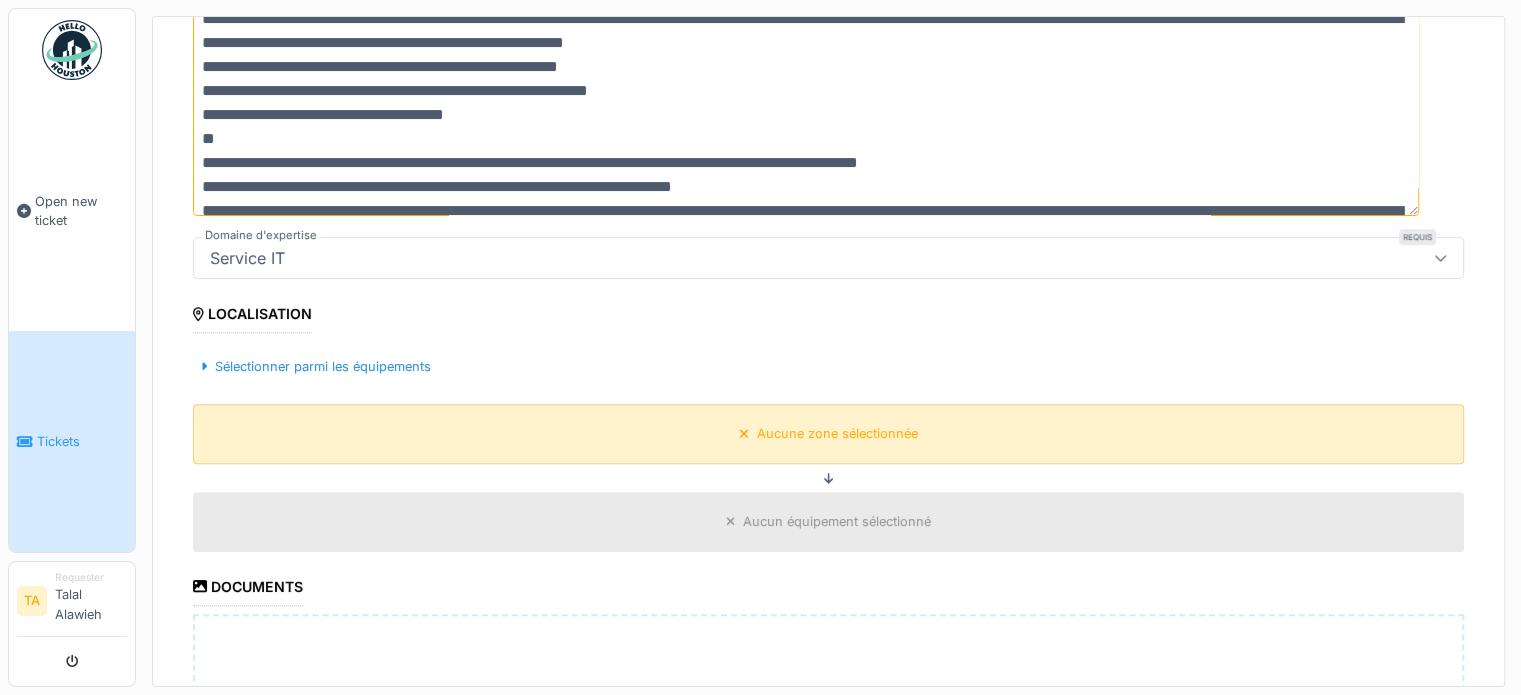 click on "Aucune zone sélectionnée" at bounding box center (828, 433) 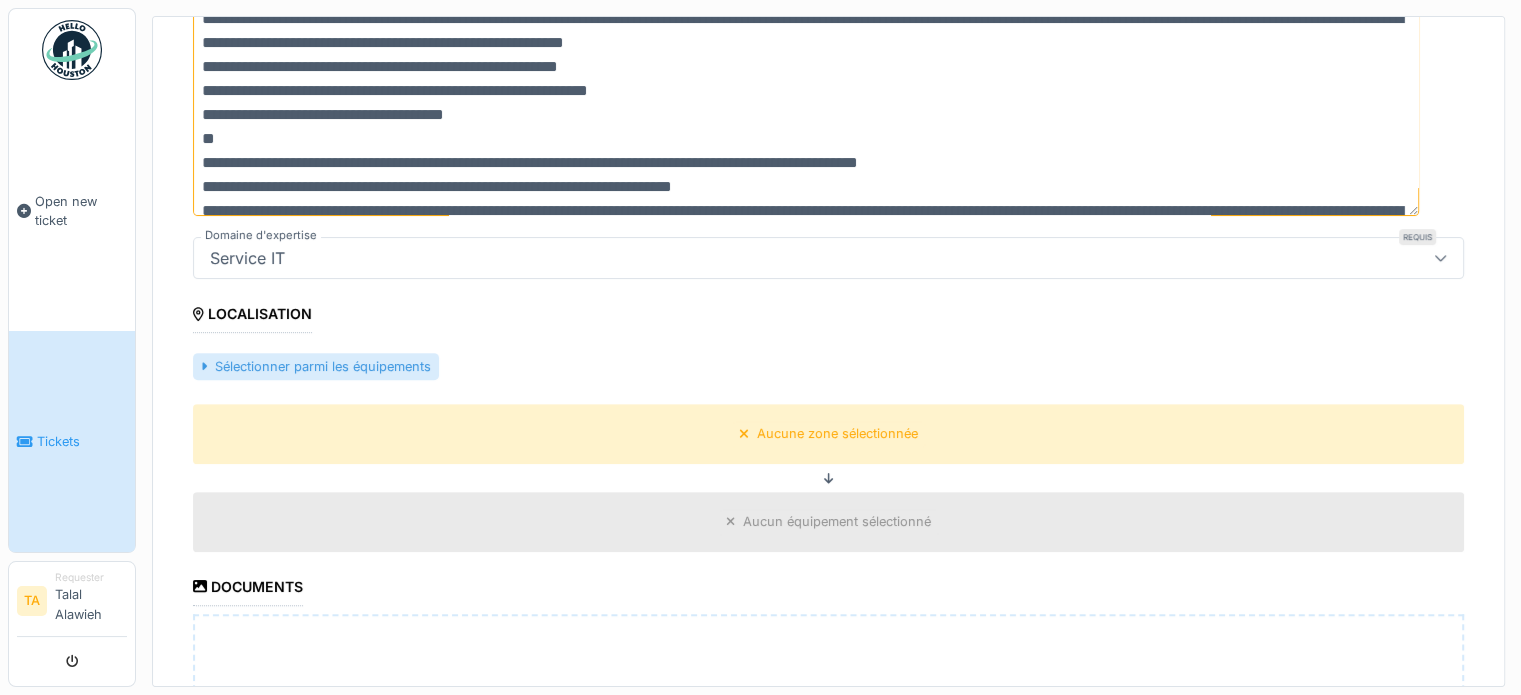 click on "Sélectionner parmi les équipements" at bounding box center (316, 366) 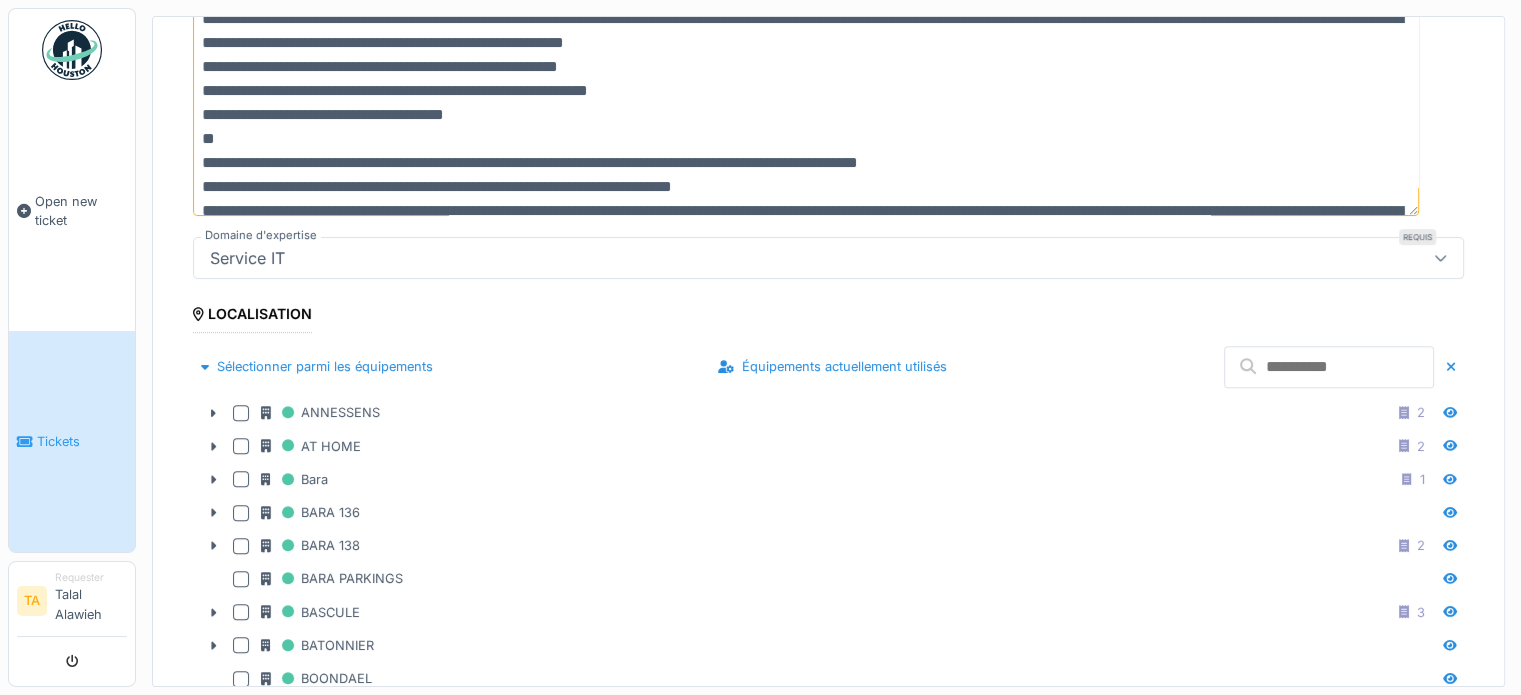 click at bounding box center [1329, 367] 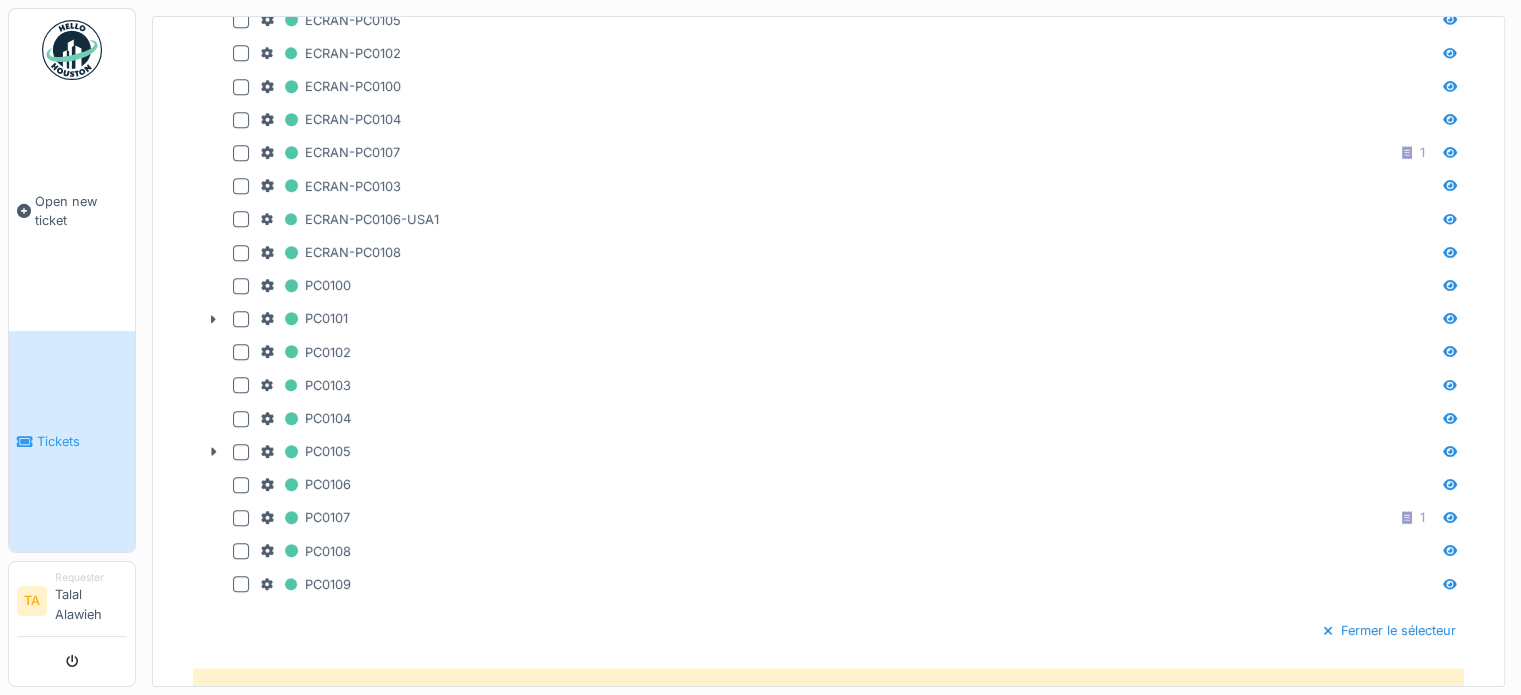scroll, scrollTop: 1146, scrollLeft: 0, axis: vertical 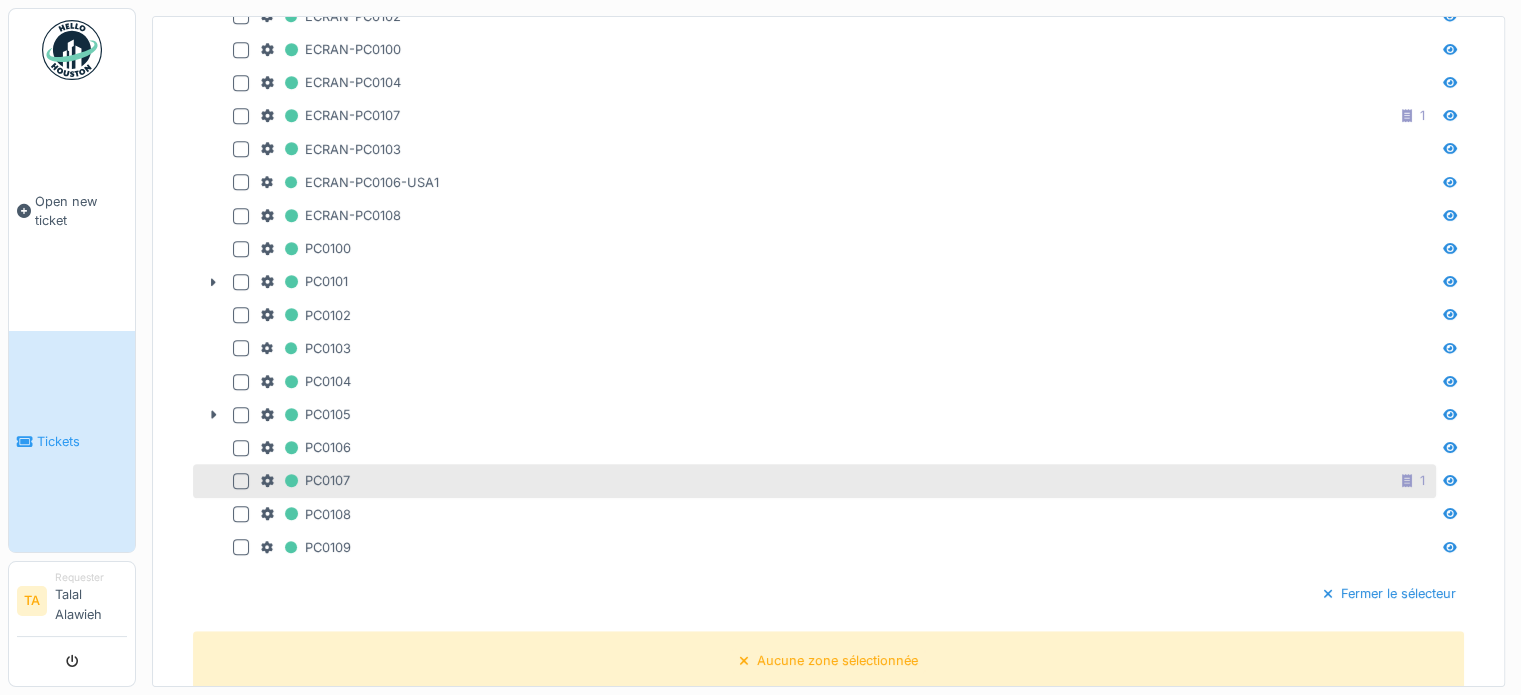 type on "******" 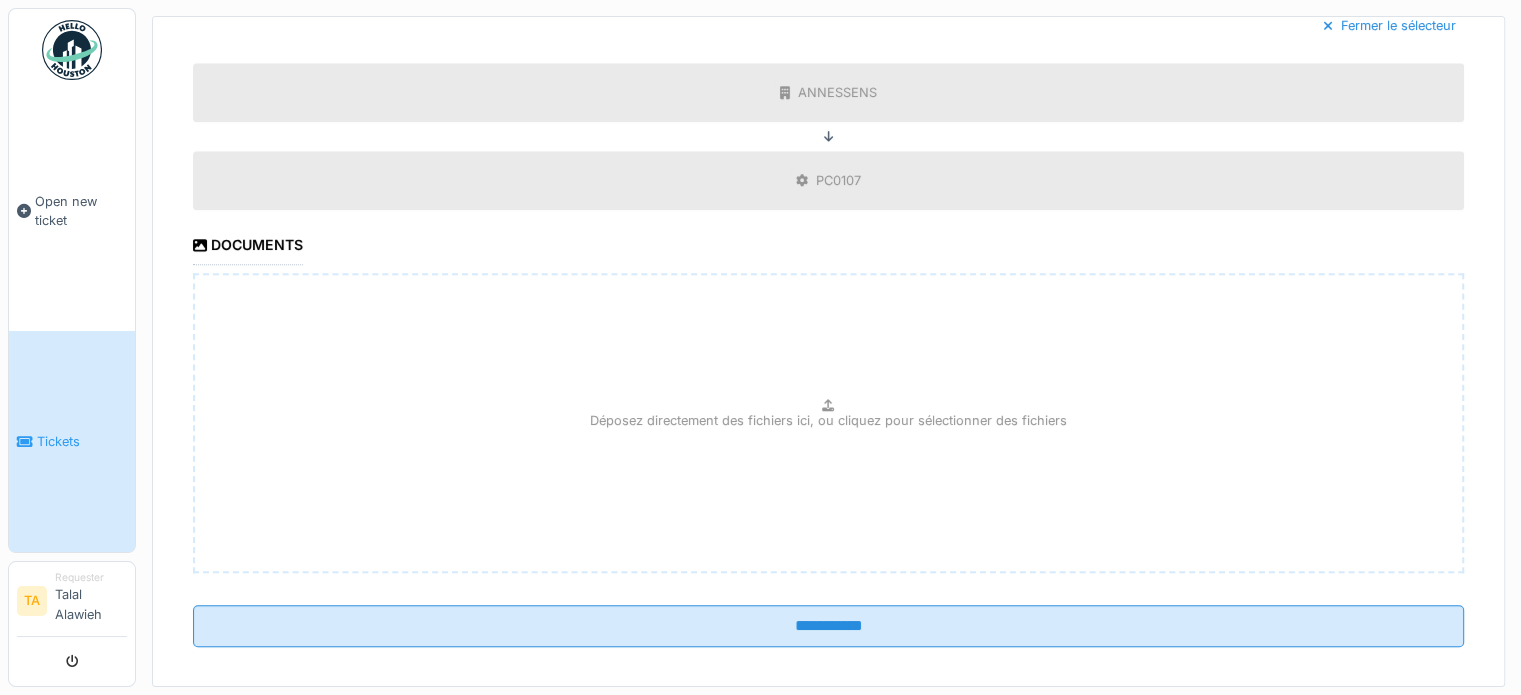 scroll, scrollTop: 1718, scrollLeft: 0, axis: vertical 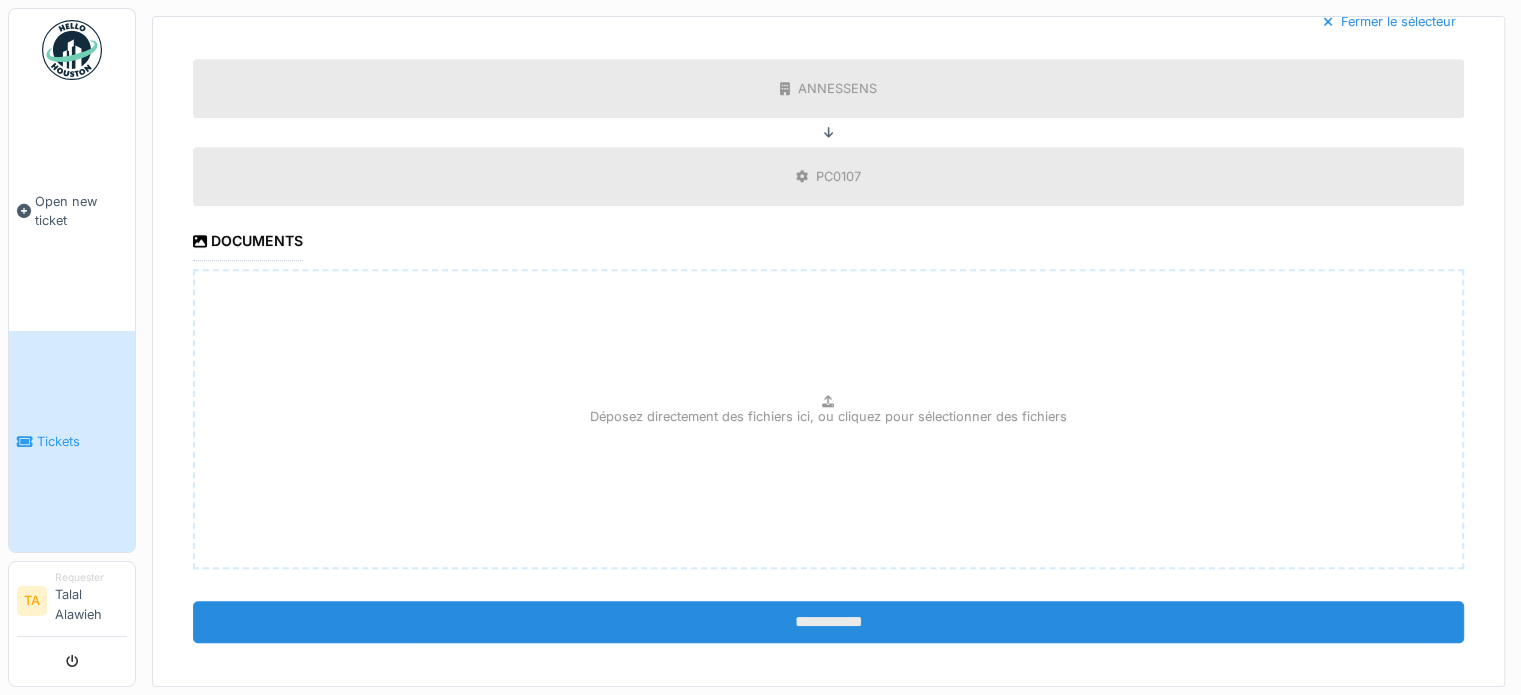 click on "**********" at bounding box center [828, 622] 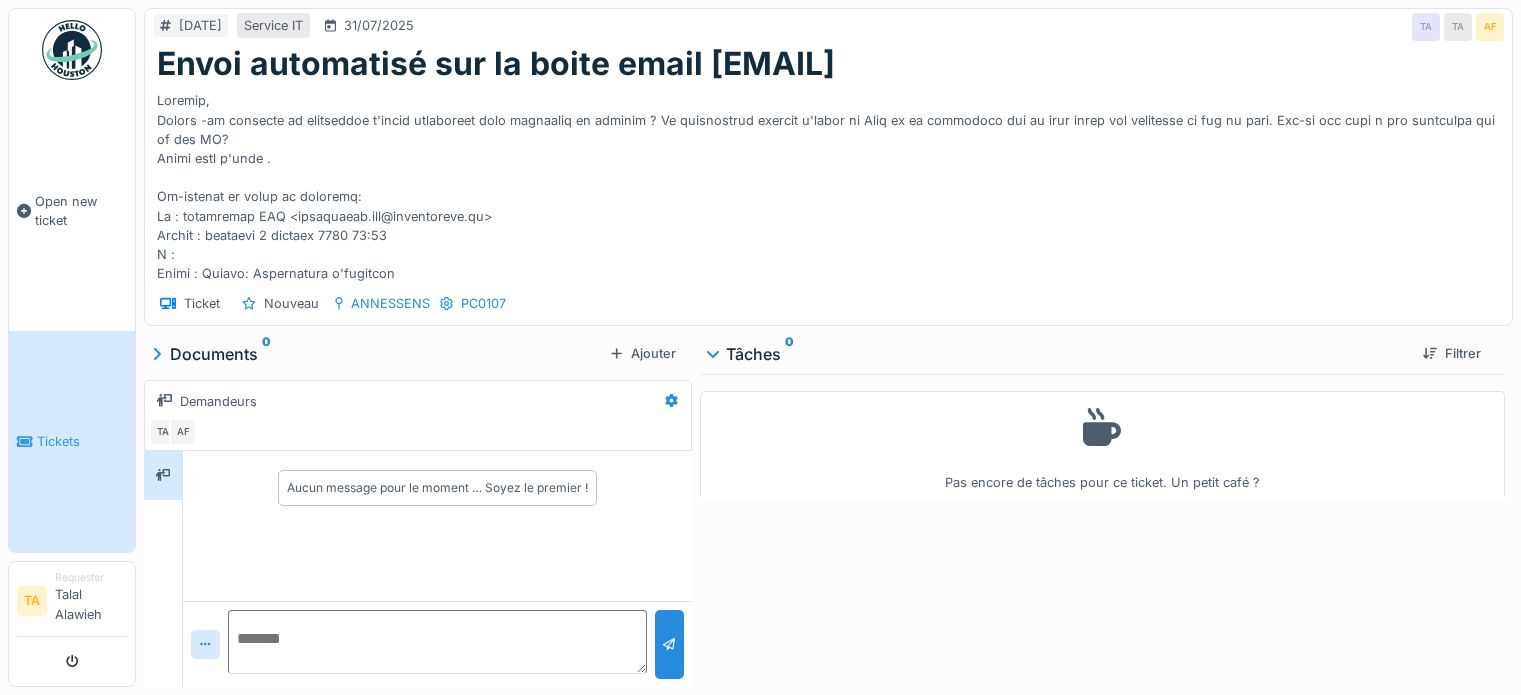 scroll, scrollTop: 0, scrollLeft: 0, axis: both 